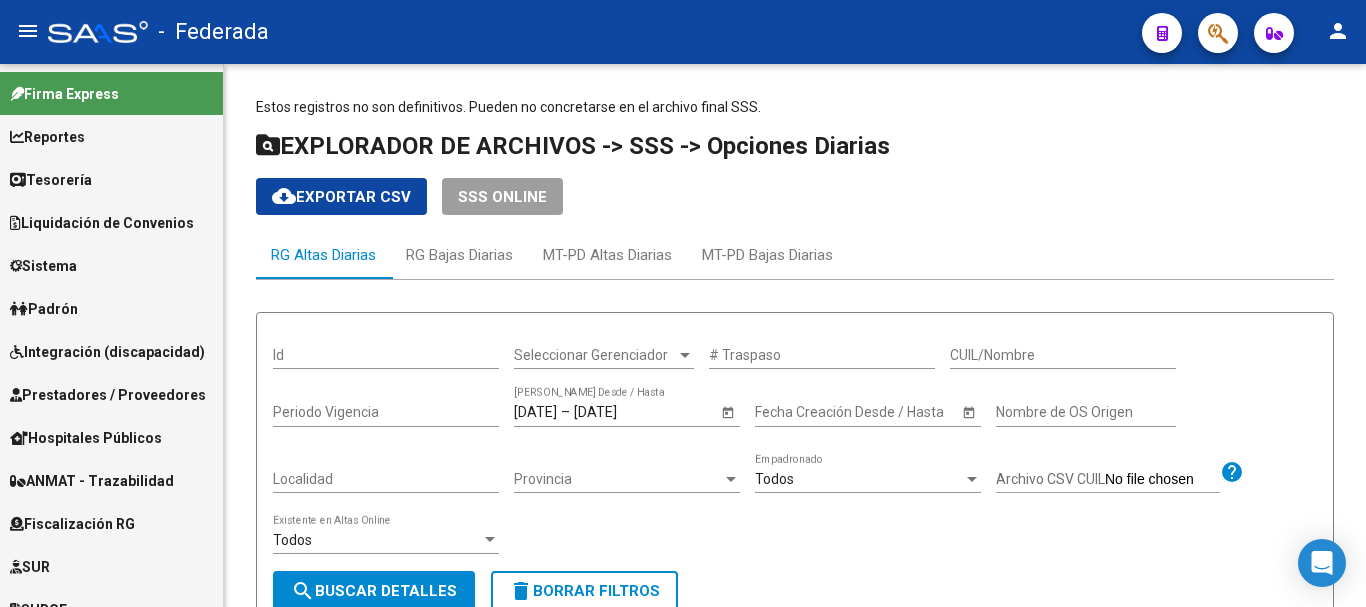 scroll, scrollTop: 0, scrollLeft: 0, axis: both 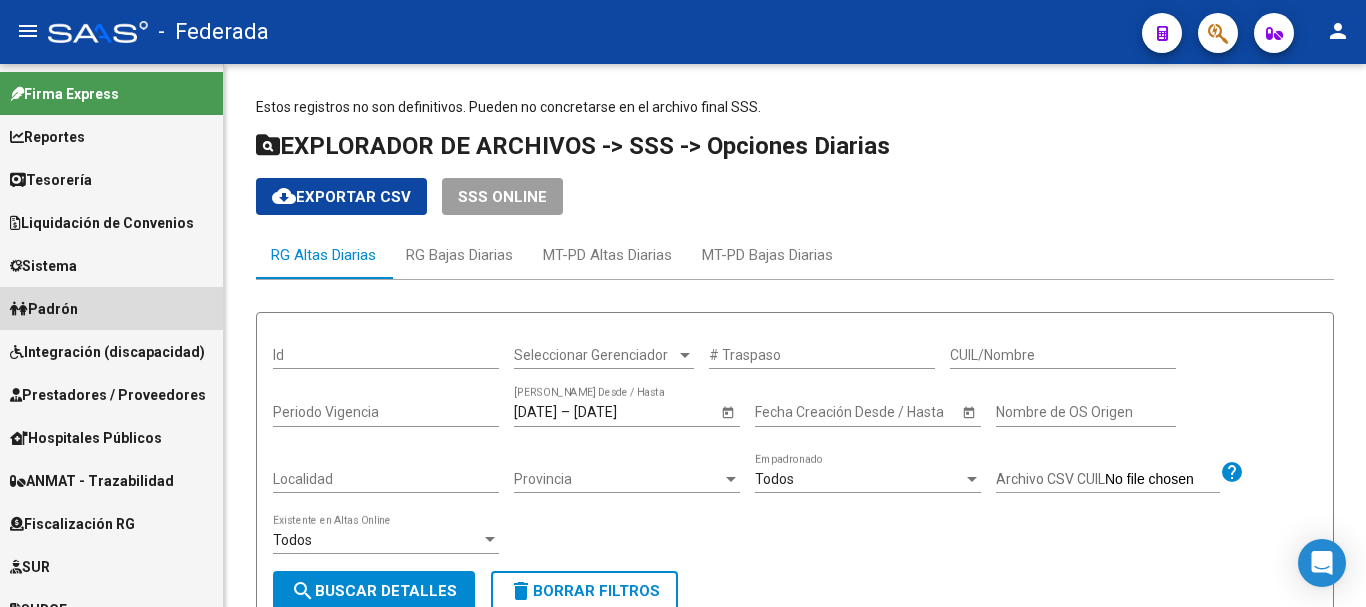 click on "Padrón" at bounding box center [111, 308] 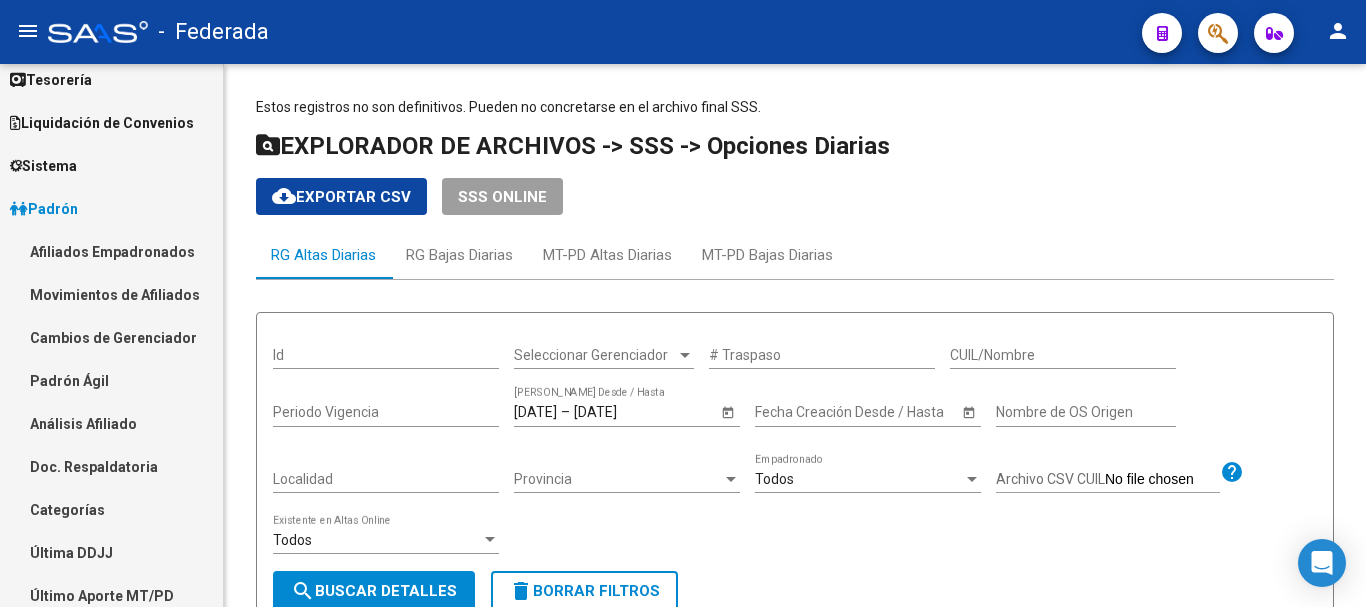 scroll, scrollTop: 400, scrollLeft: 0, axis: vertical 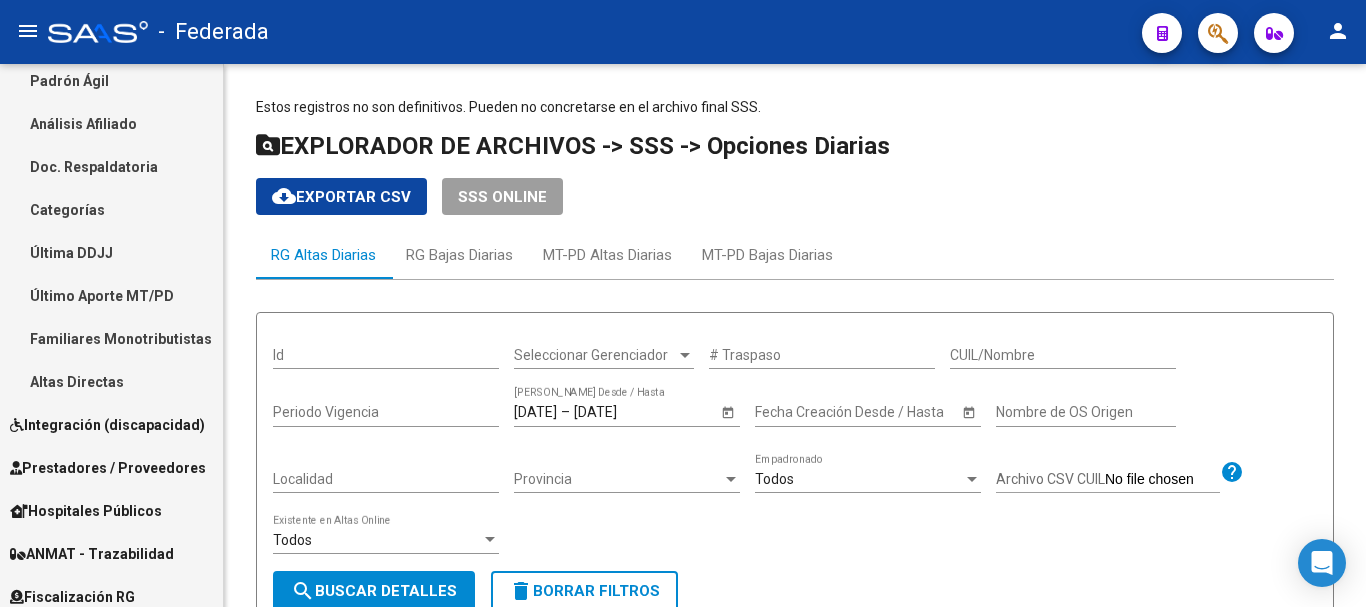 click on "Altas Directas" at bounding box center (111, 381) 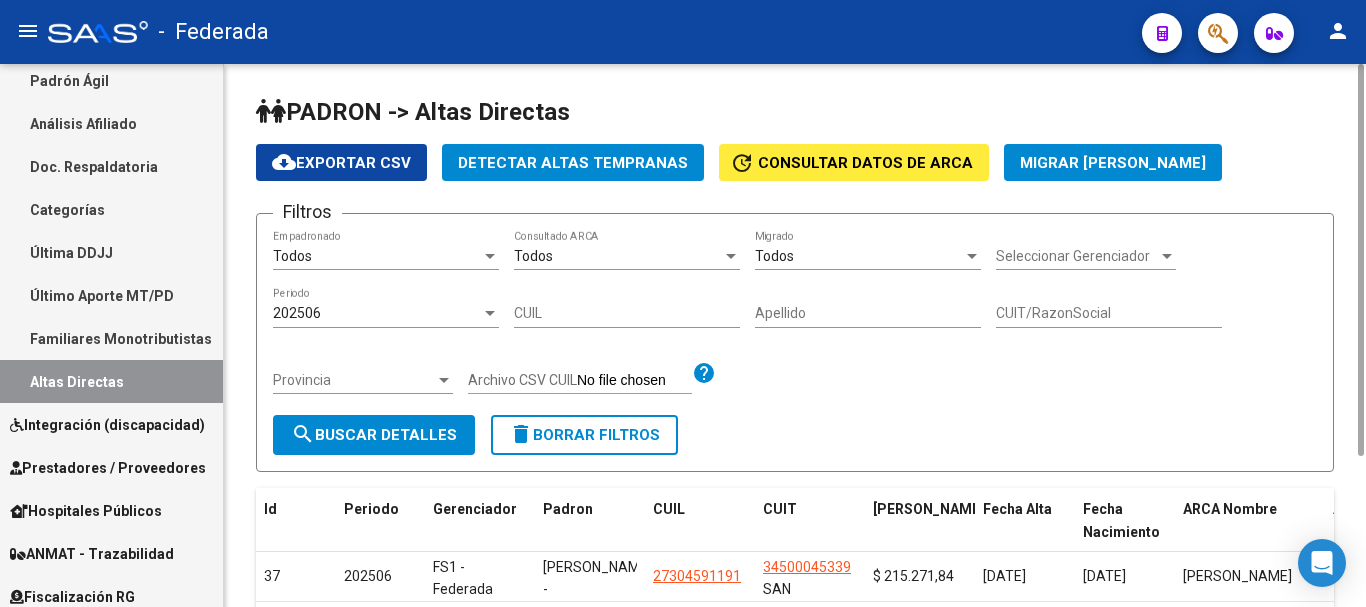 click on "CUIL" at bounding box center [627, 313] 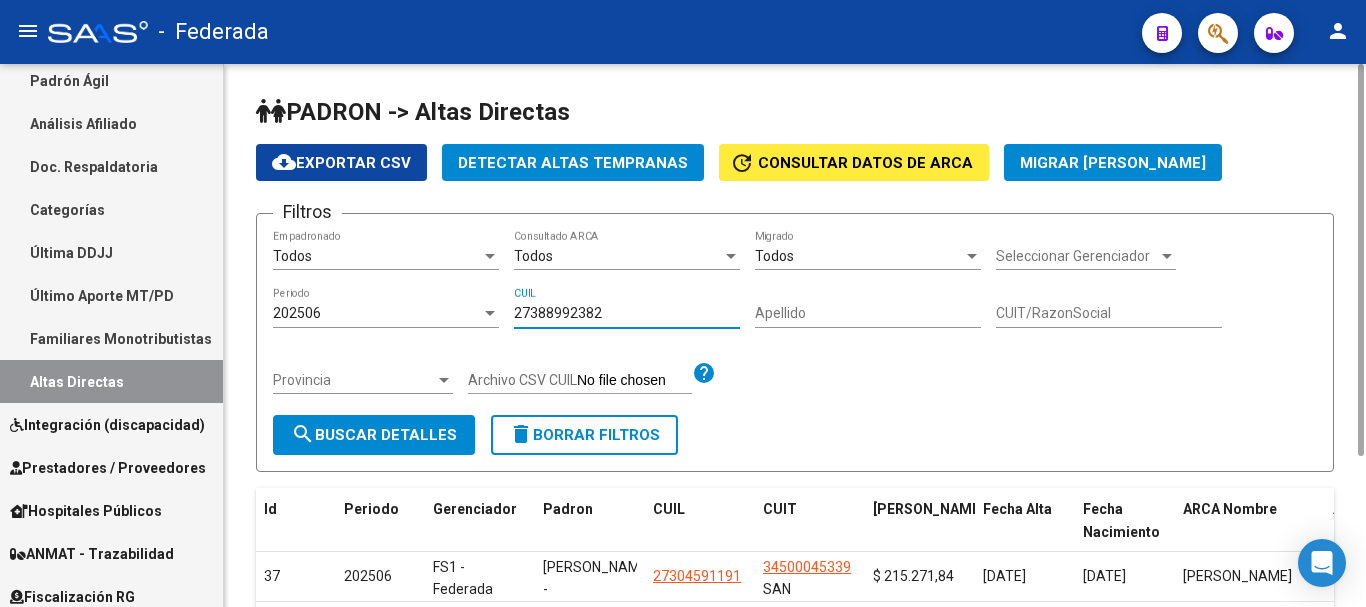 type on "27388992382" 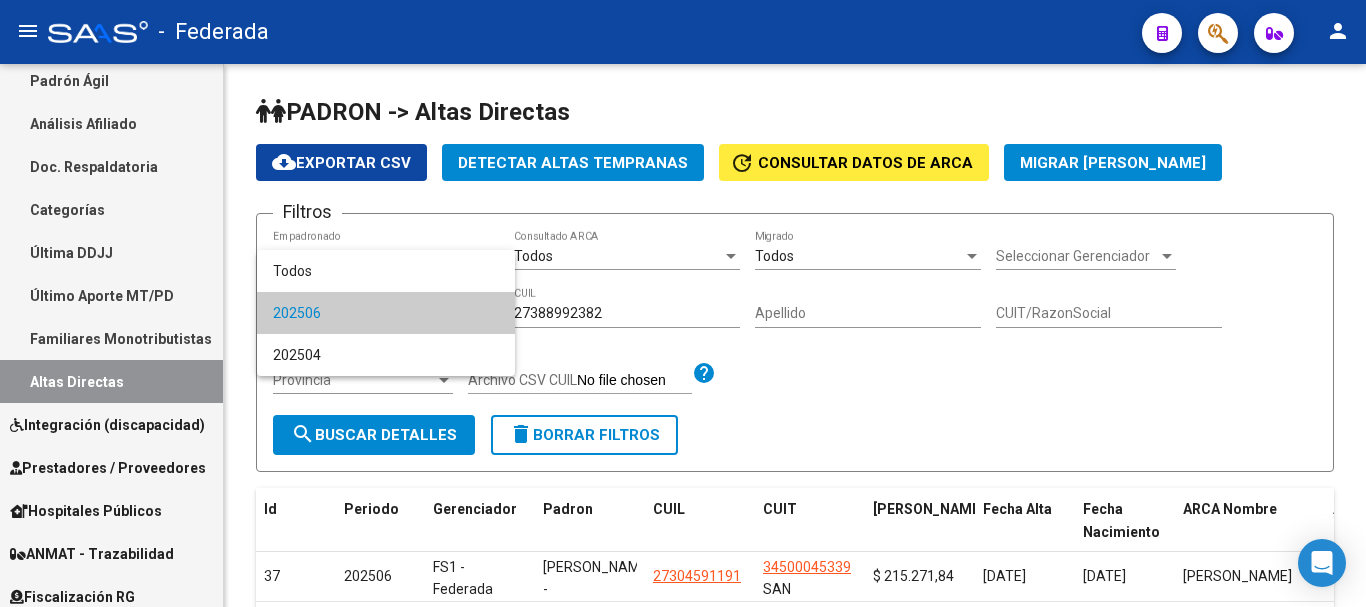click at bounding box center [683, 303] 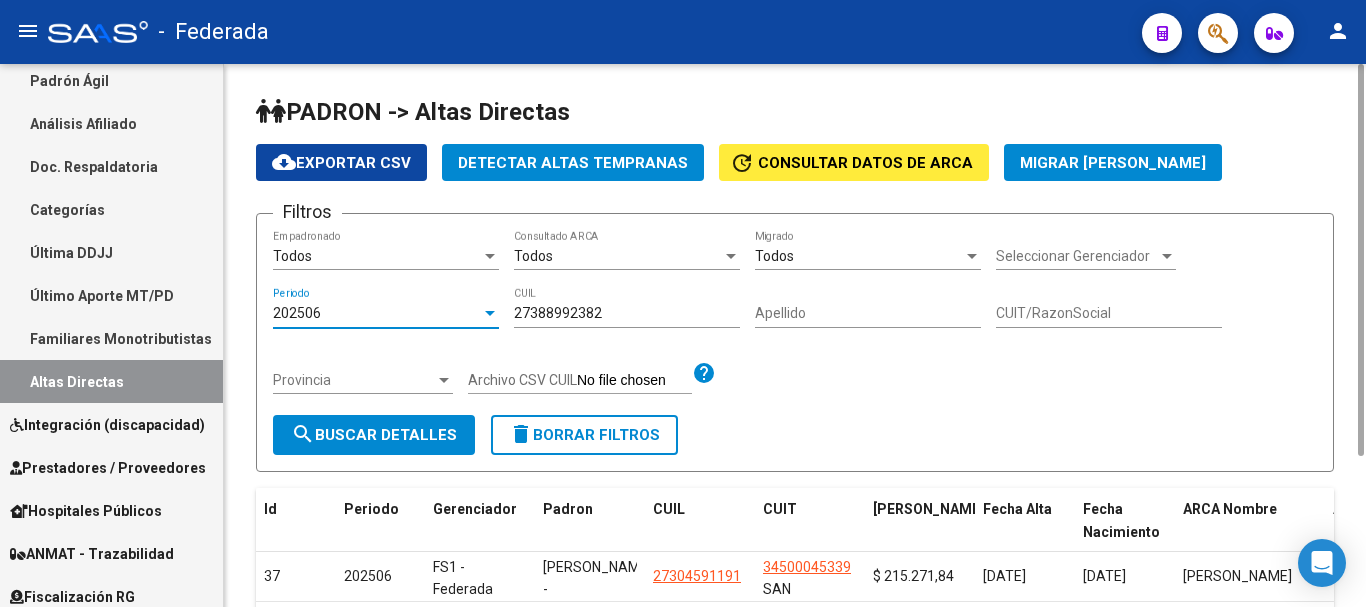 click on "202506" at bounding box center (377, 313) 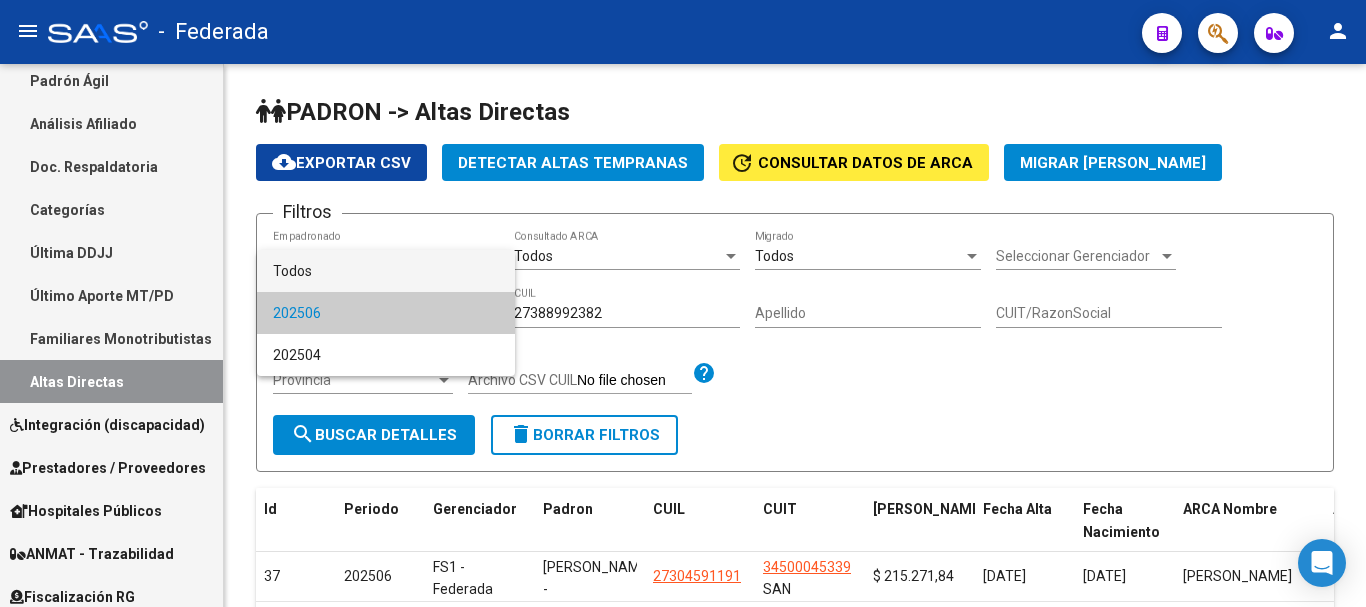 click on "Todos" at bounding box center [386, 271] 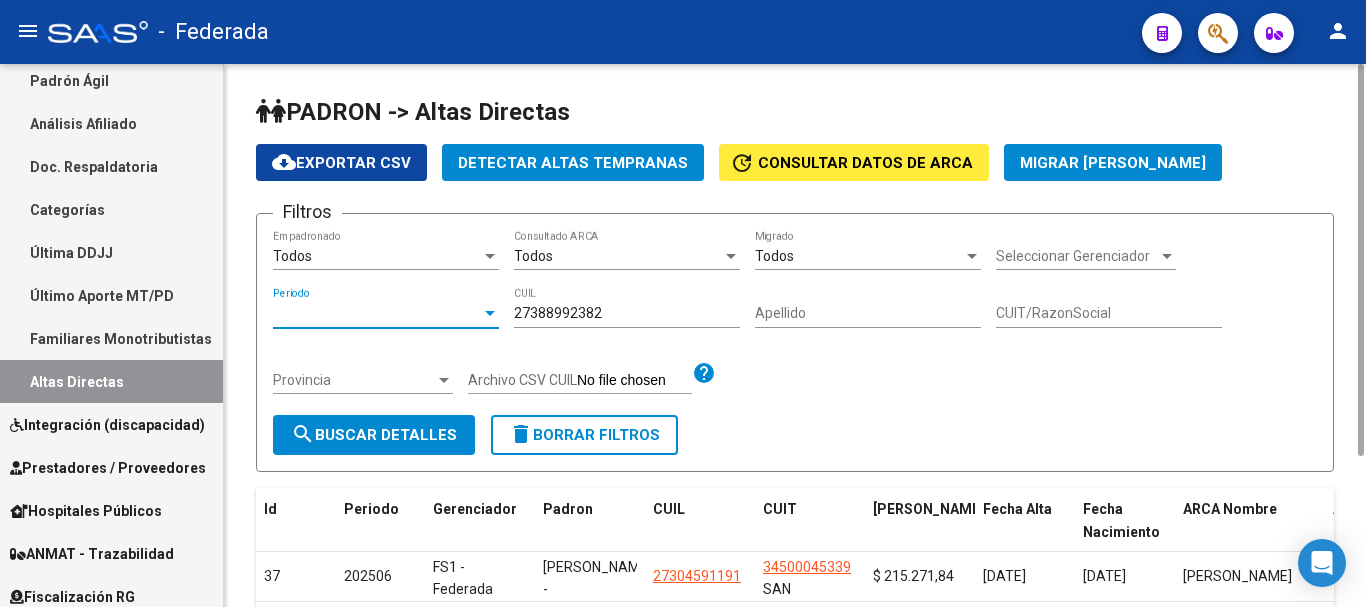 click on "search  Buscar Detalles" 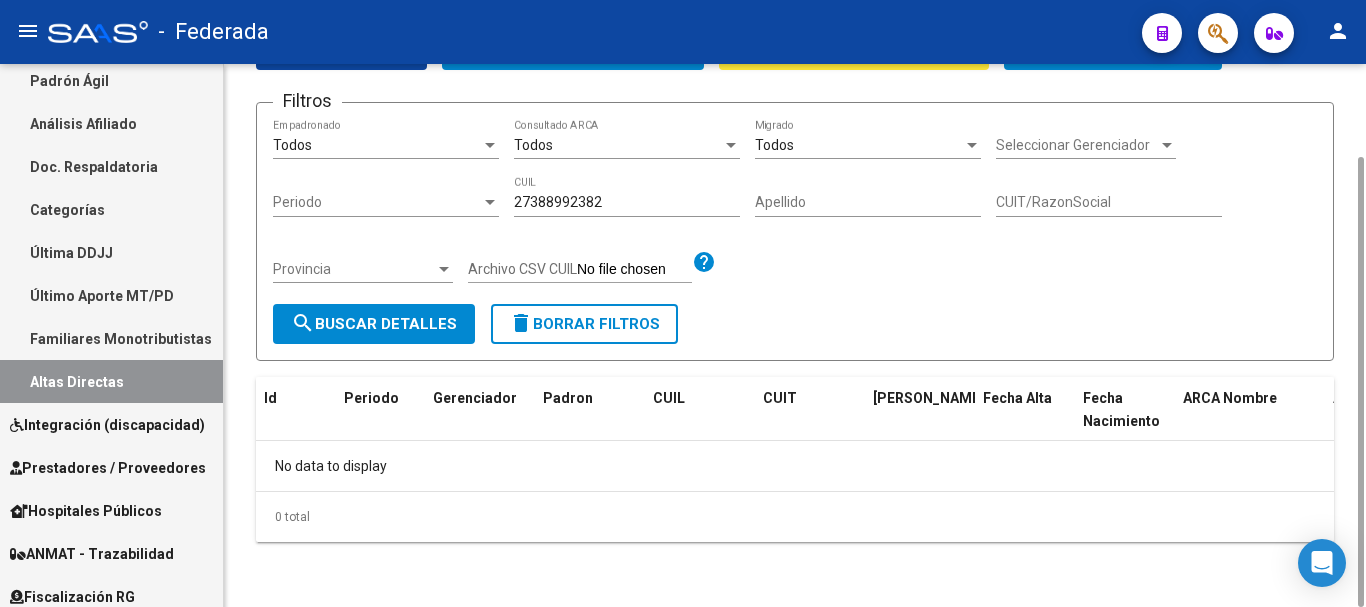 scroll, scrollTop: 0, scrollLeft: 0, axis: both 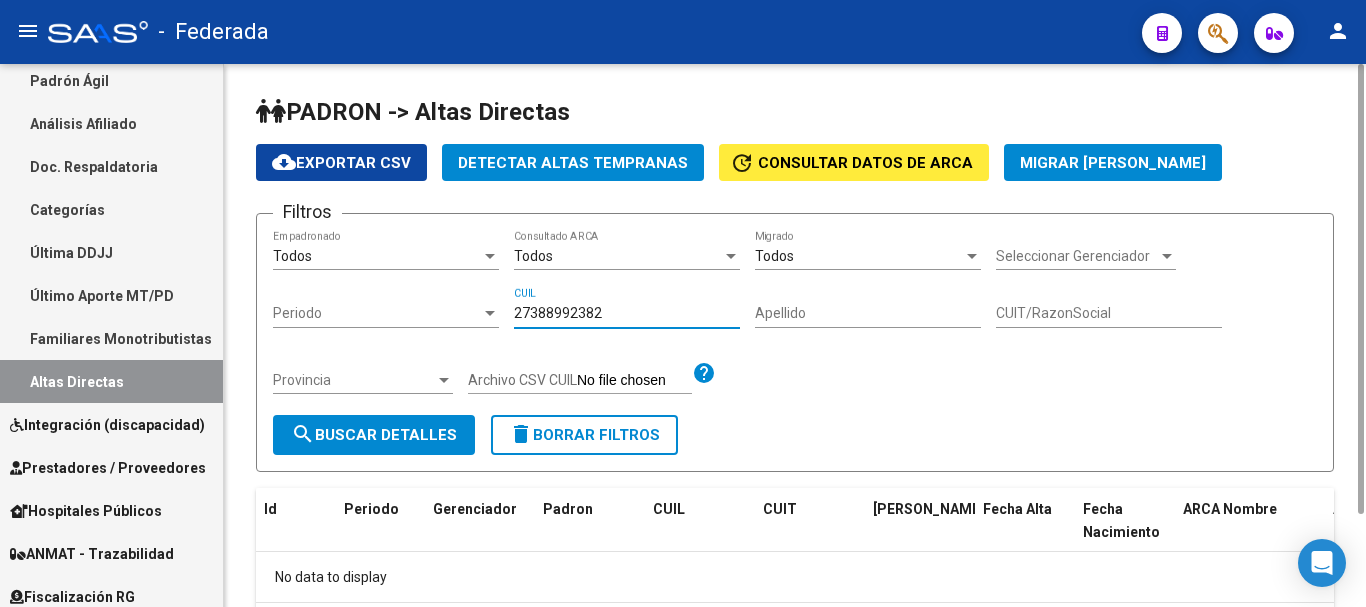 drag, startPoint x: 618, startPoint y: 311, endPoint x: 493, endPoint y: 302, distance: 125.32358 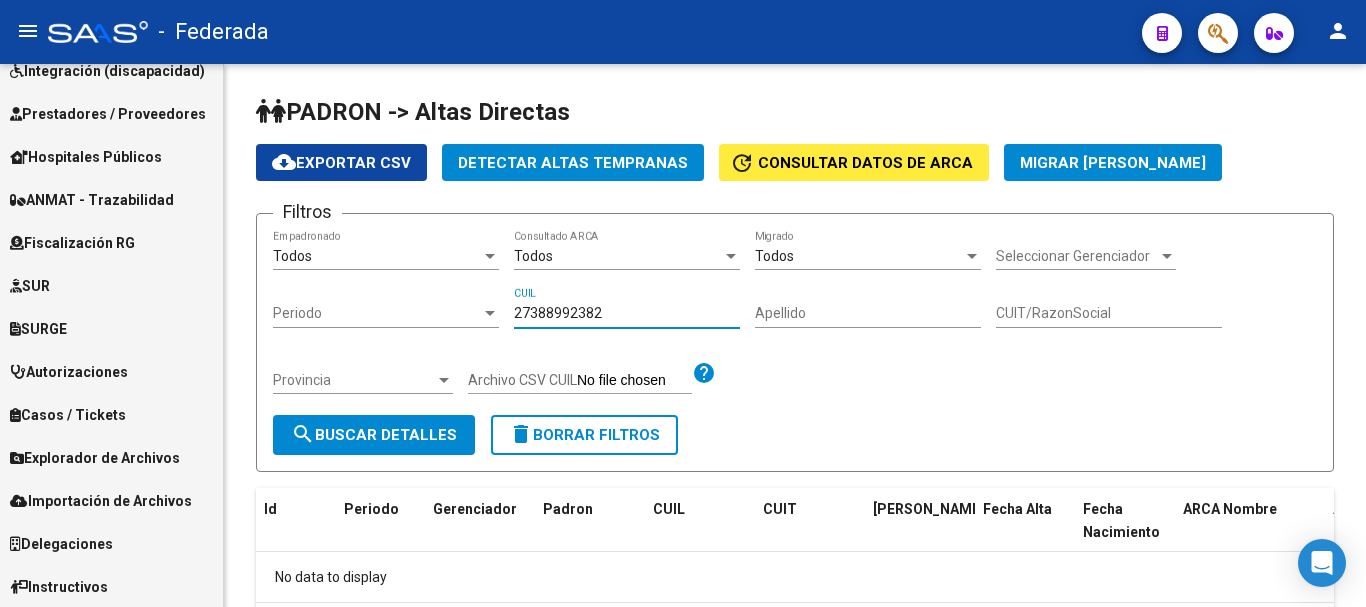 scroll, scrollTop: 755, scrollLeft: 0, axis: vertical 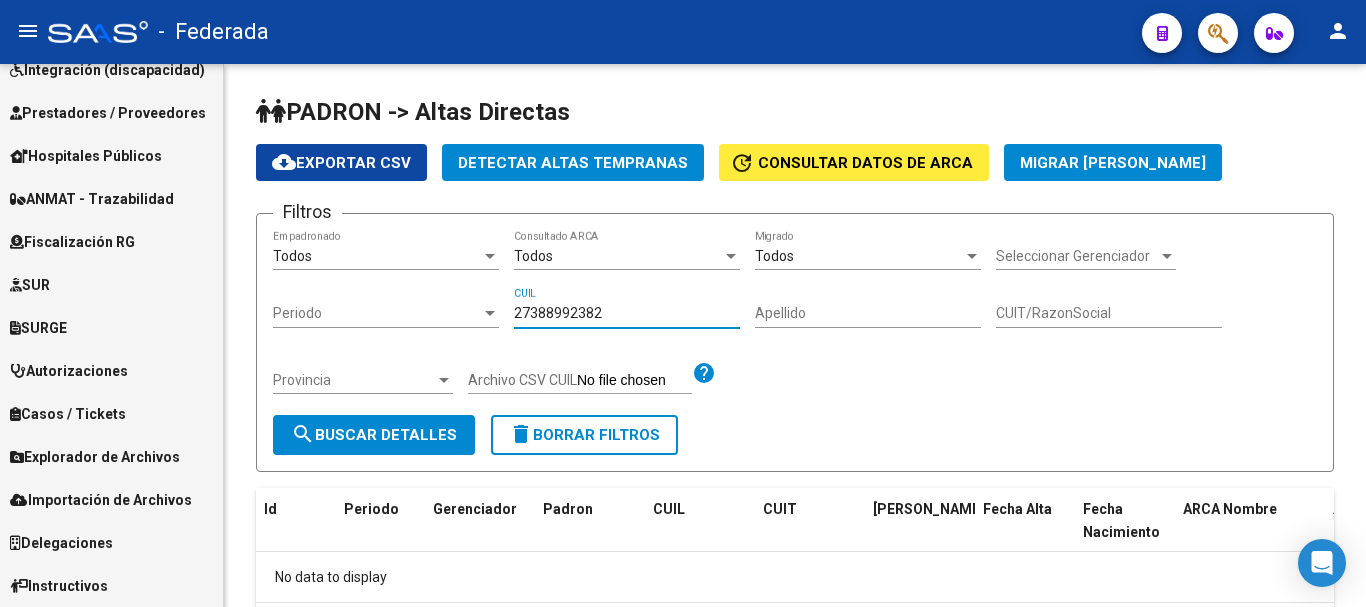 click on "Explorador de Archivos" at bounding box center (111, 456) 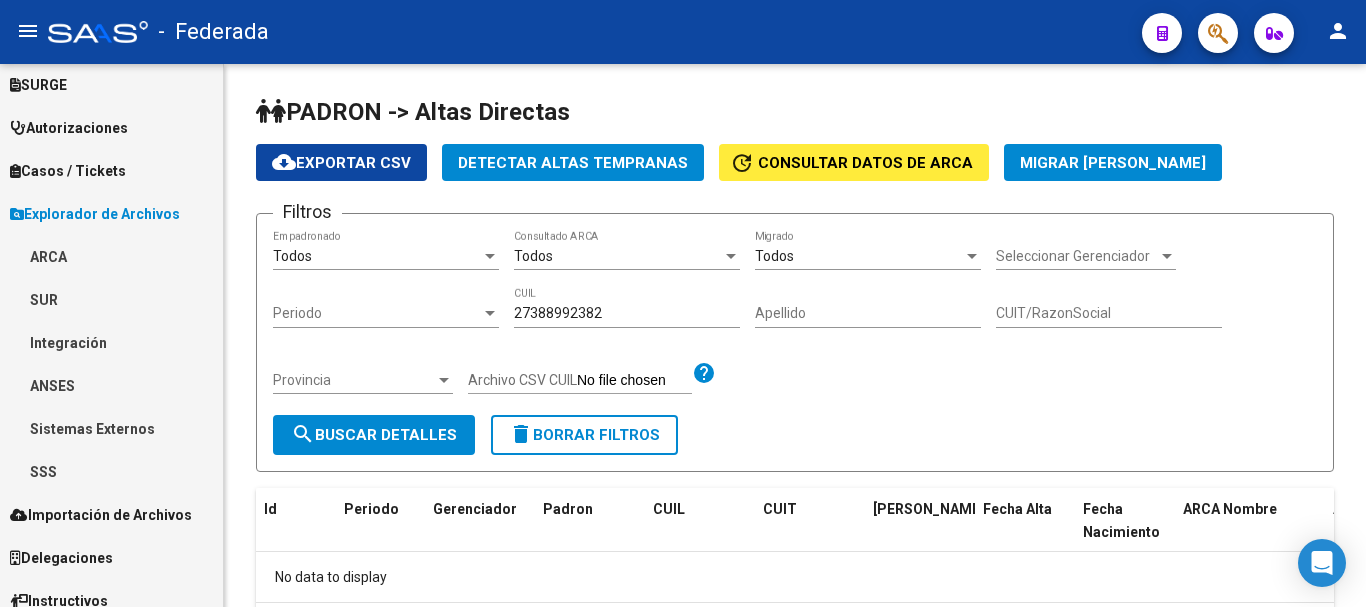 scroll, scrollTop: 540, scrollLeft: 0, axis: vertical 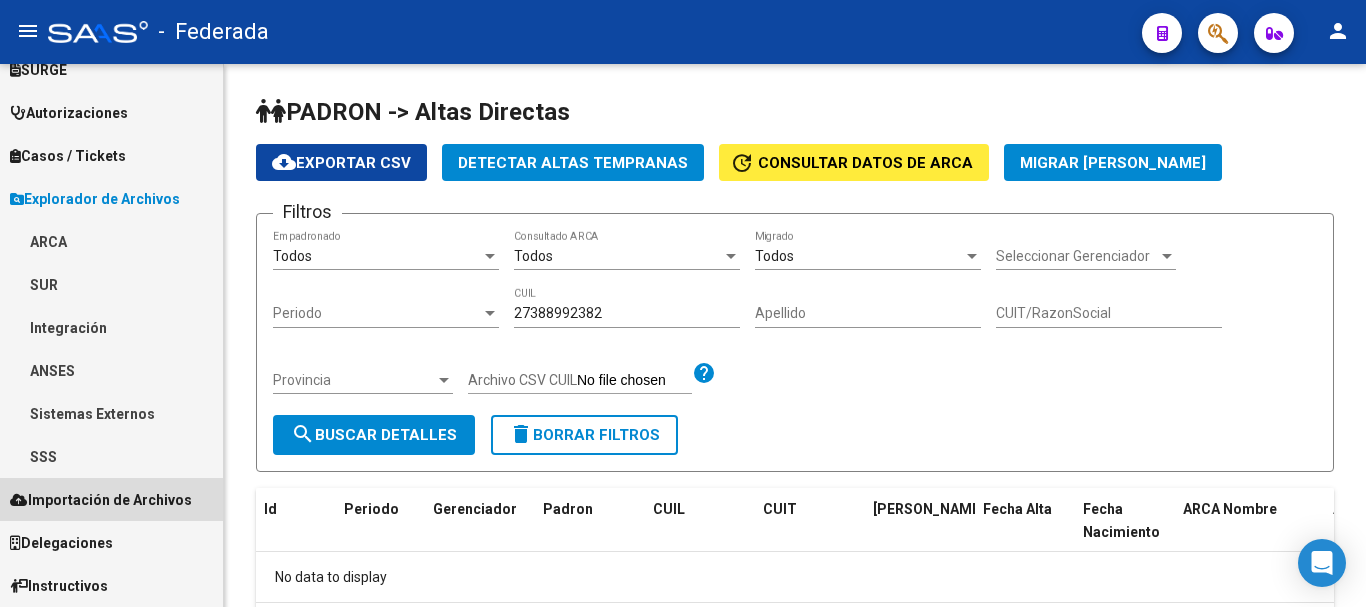 click on "Importación de Archivos" at bounding box center (101, 500) 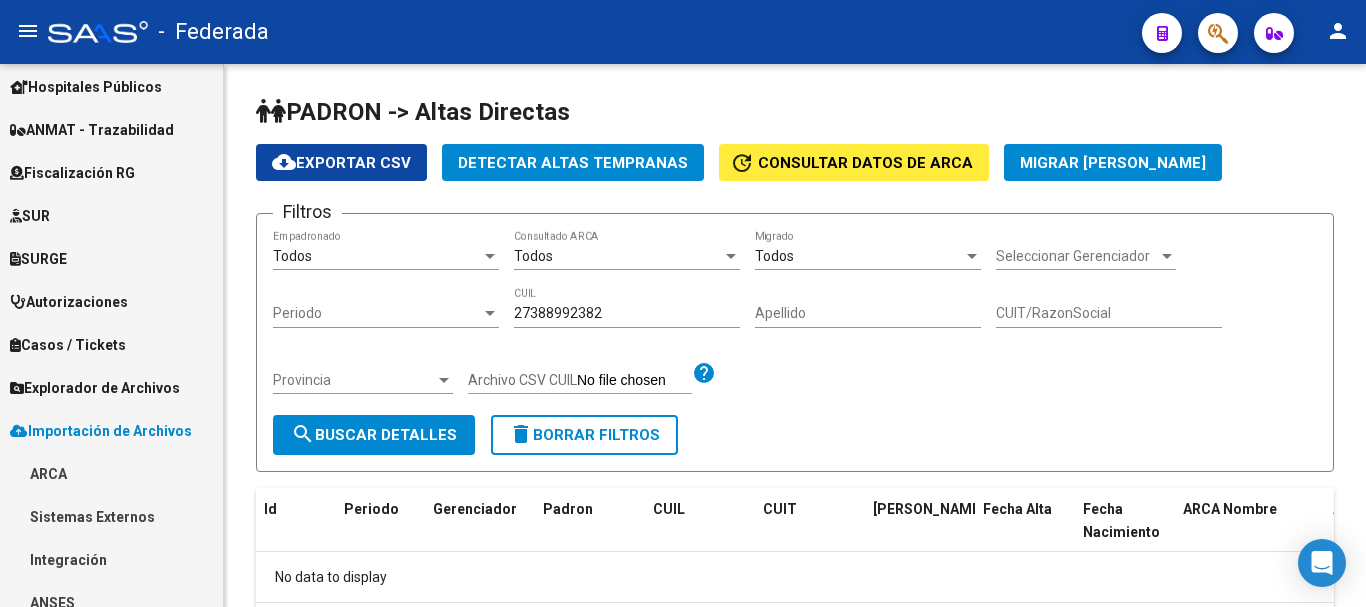 scroll, scrollTop: 497, scrollLeft: 0, axis: vertical 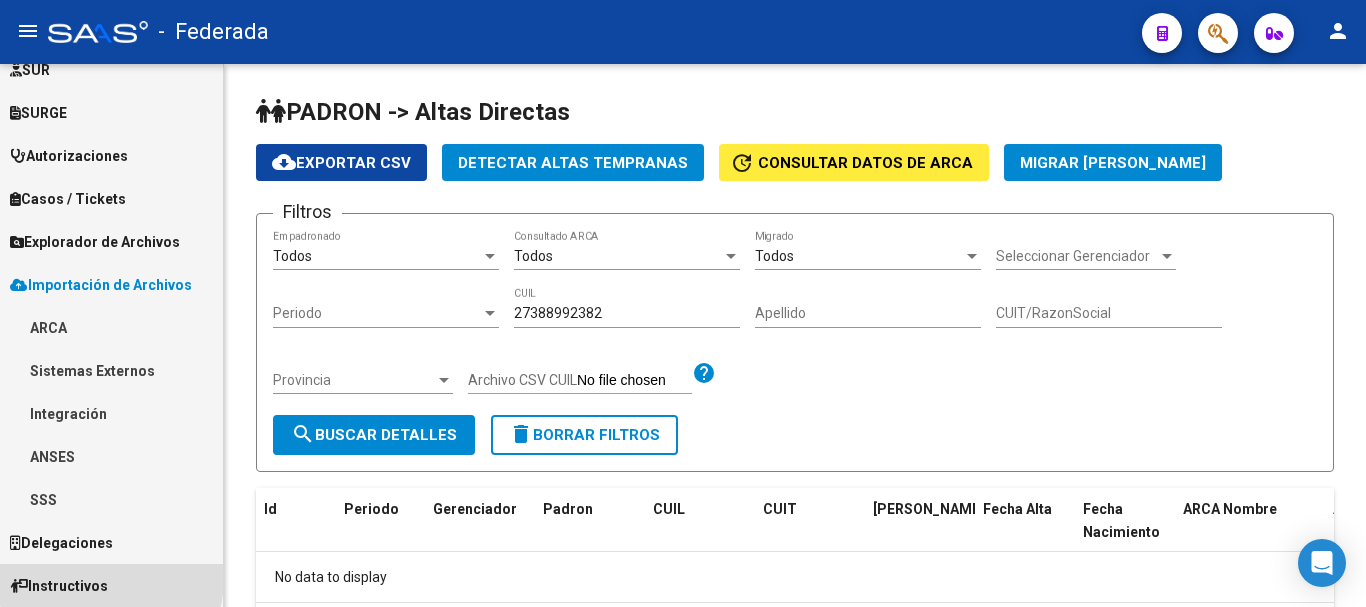 click on "Instructivos" at bounding box center [59, 586] 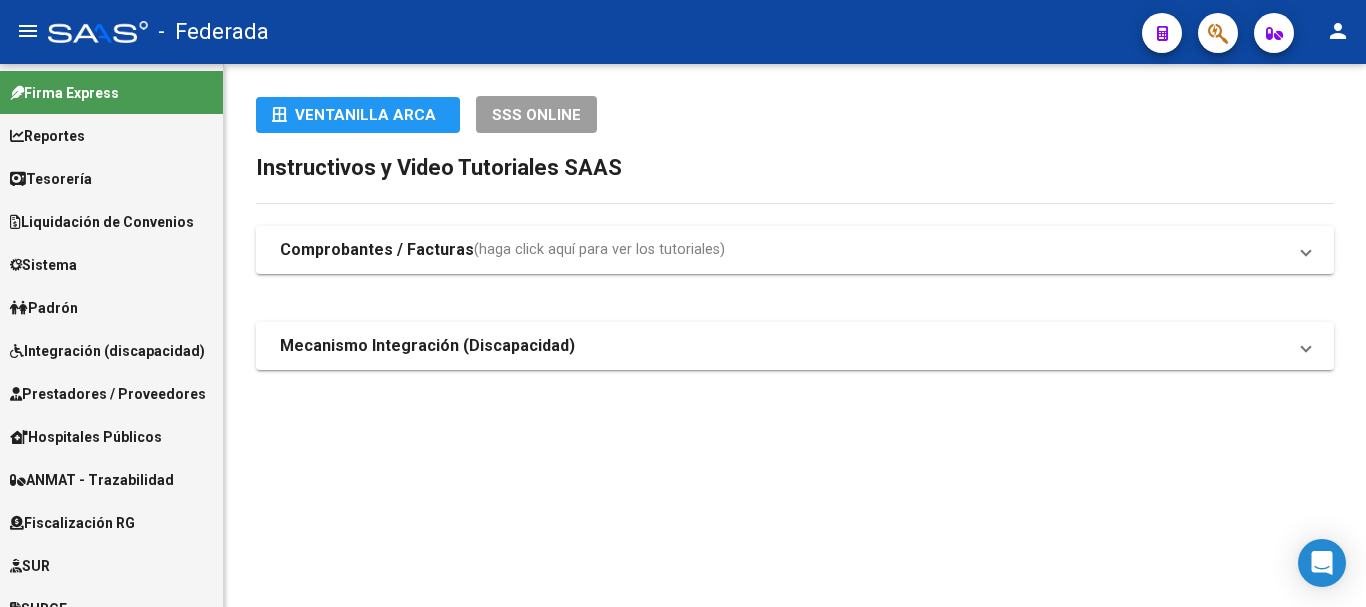 scroll, scrollTop: 0, scrollLeft: 0, axis: both 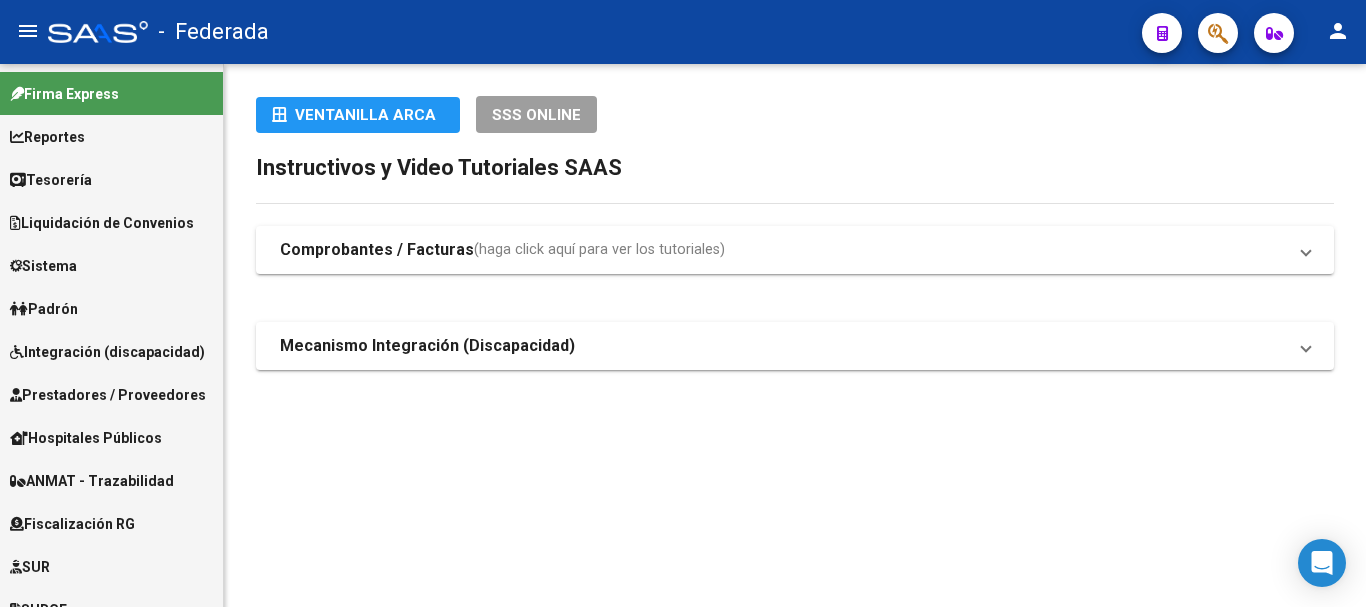 click on "menu -   Federada  person" 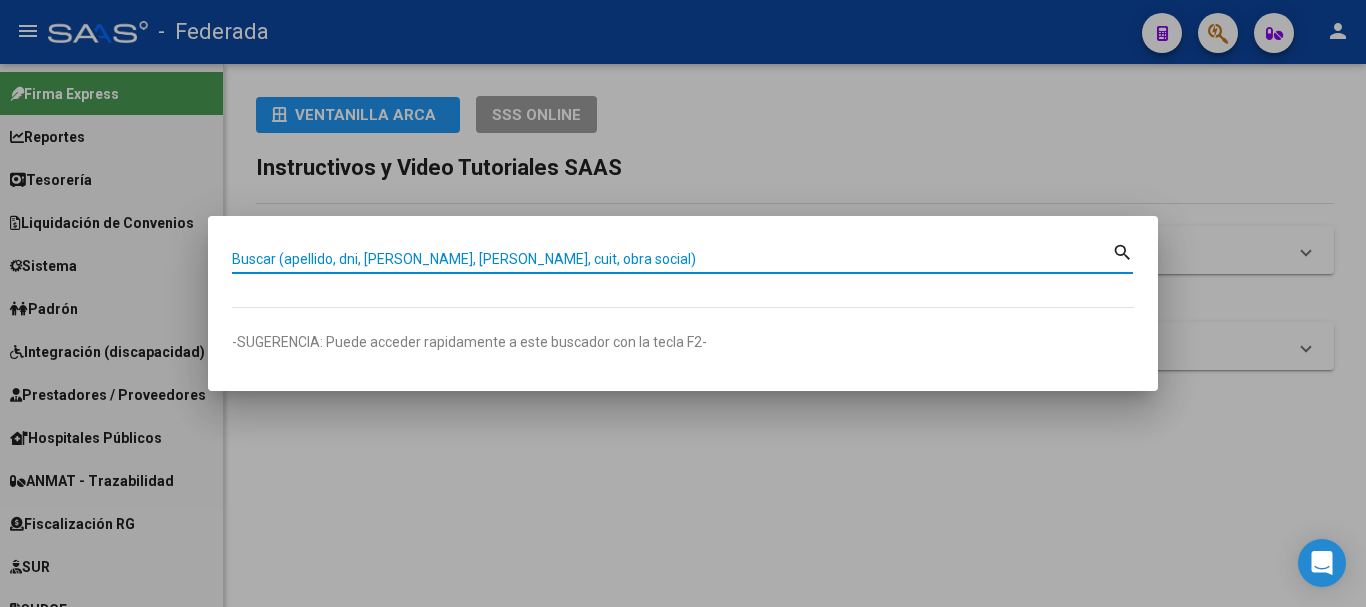 paste on "27388992382" 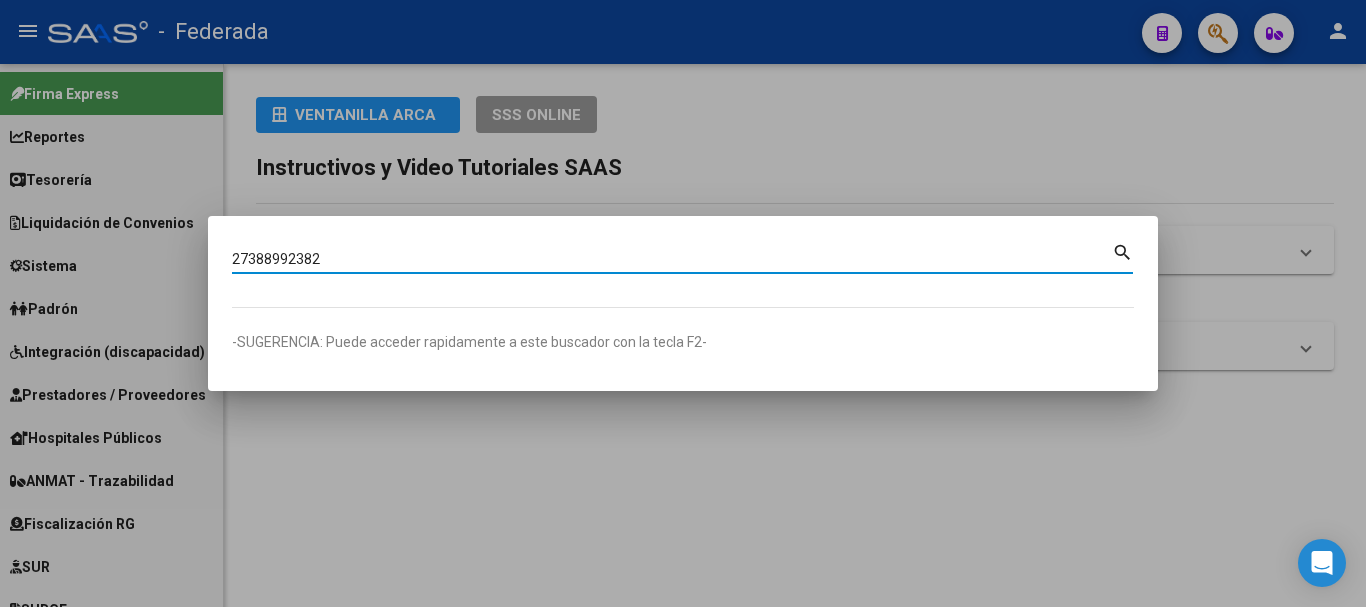 type on "27388992382" 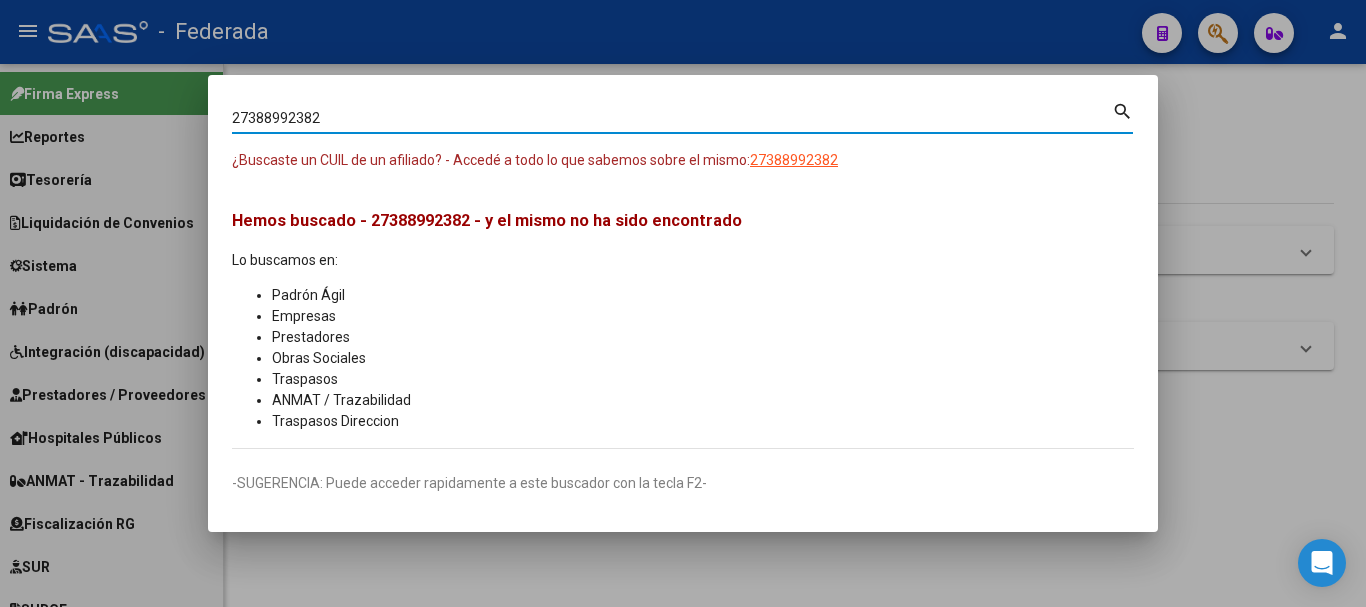click on "menu -   Federada  person    Firma Express     Reportes Tablero de Control Ingresos Percibidos Análisis de todos los conceptos (histórico) Análisis de todos los conceptos detalle (mensual) Apertura de Transferencias Reales (histórico) Análisis Ingresos RG por CUIT (mensual) Imputación de Códigos Ingresos Devengados Análisis Histórico Detalles Transferencias RG sin DDJJ Detalles por CUIL RG Detalles - MT/PD MT morosos Egresos Devengados Comprobantes Recibidos Facturación Apócrifa Auditorías x Área Auditorías x Usuario Ítems de Auditorías x Usuario SUR Expedientes Internos Movimiento de Expte. SSS Padrón Traspasos x O.S. Traspasos x Gerenciador Traspasos x Provincia Nuevos Aportantes Métricas - Padrón SSS Métricas - Crecimiento Población Tesorería Cheques Emitidos Transferencias Bancarias Realizadas    Tesorería Extractos Procesados (csv) Extractos Originales (pdf) Otros Ingresos Cheques Emitidos Pendientes de Depósito Cheques Depositados Histórico Auditorías Confirmadas Bancos" at bounding box center (683, 303) 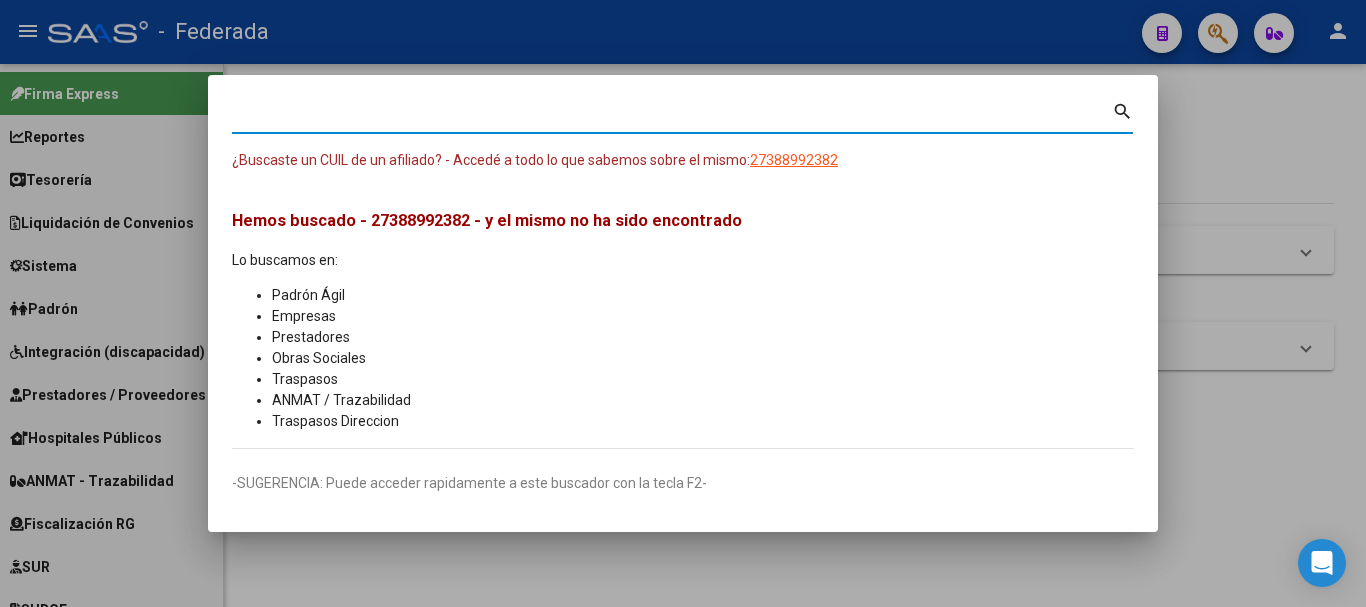 type 